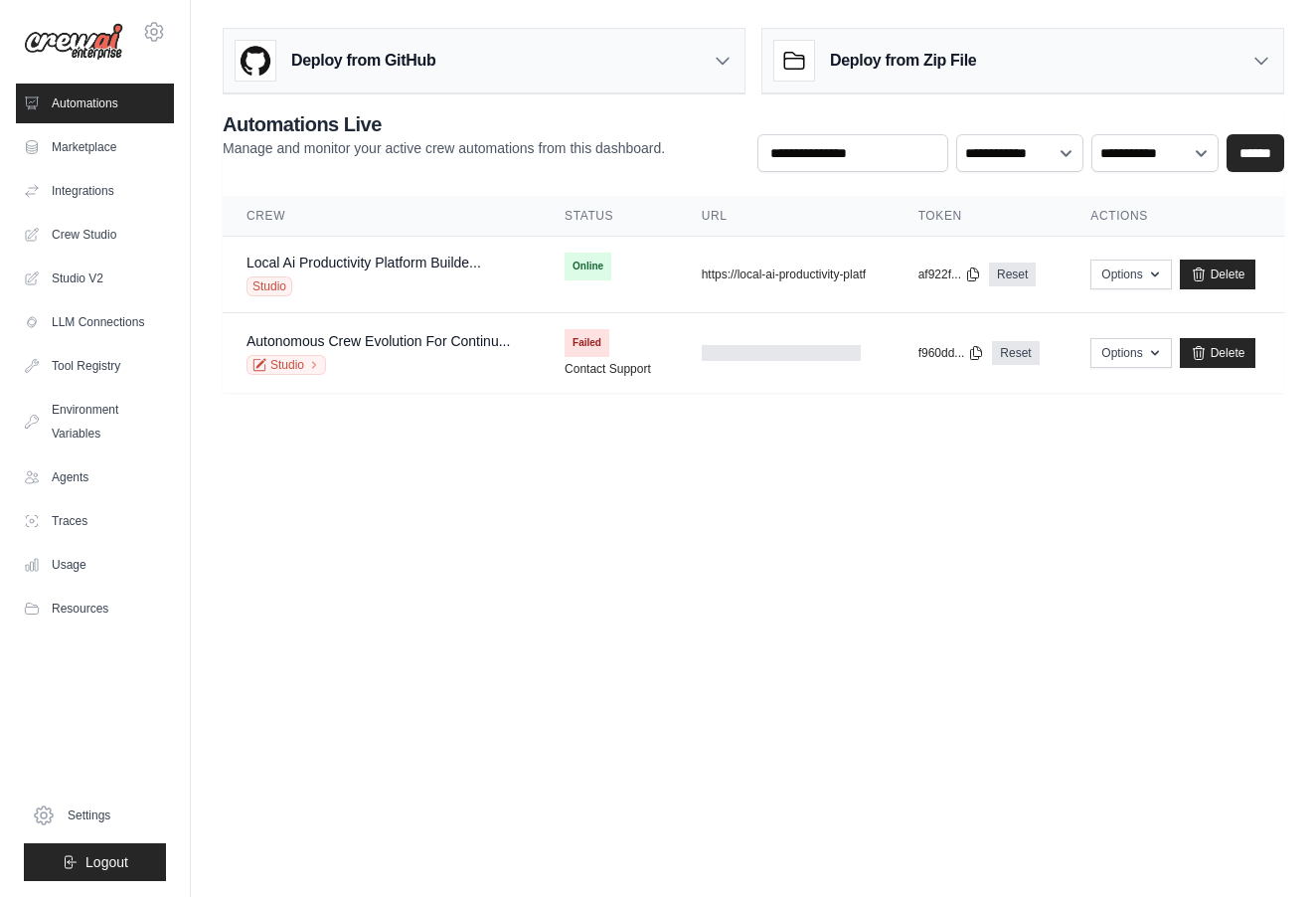 scroll, scrollTop: 0, scrollLeft: 0, axis: both 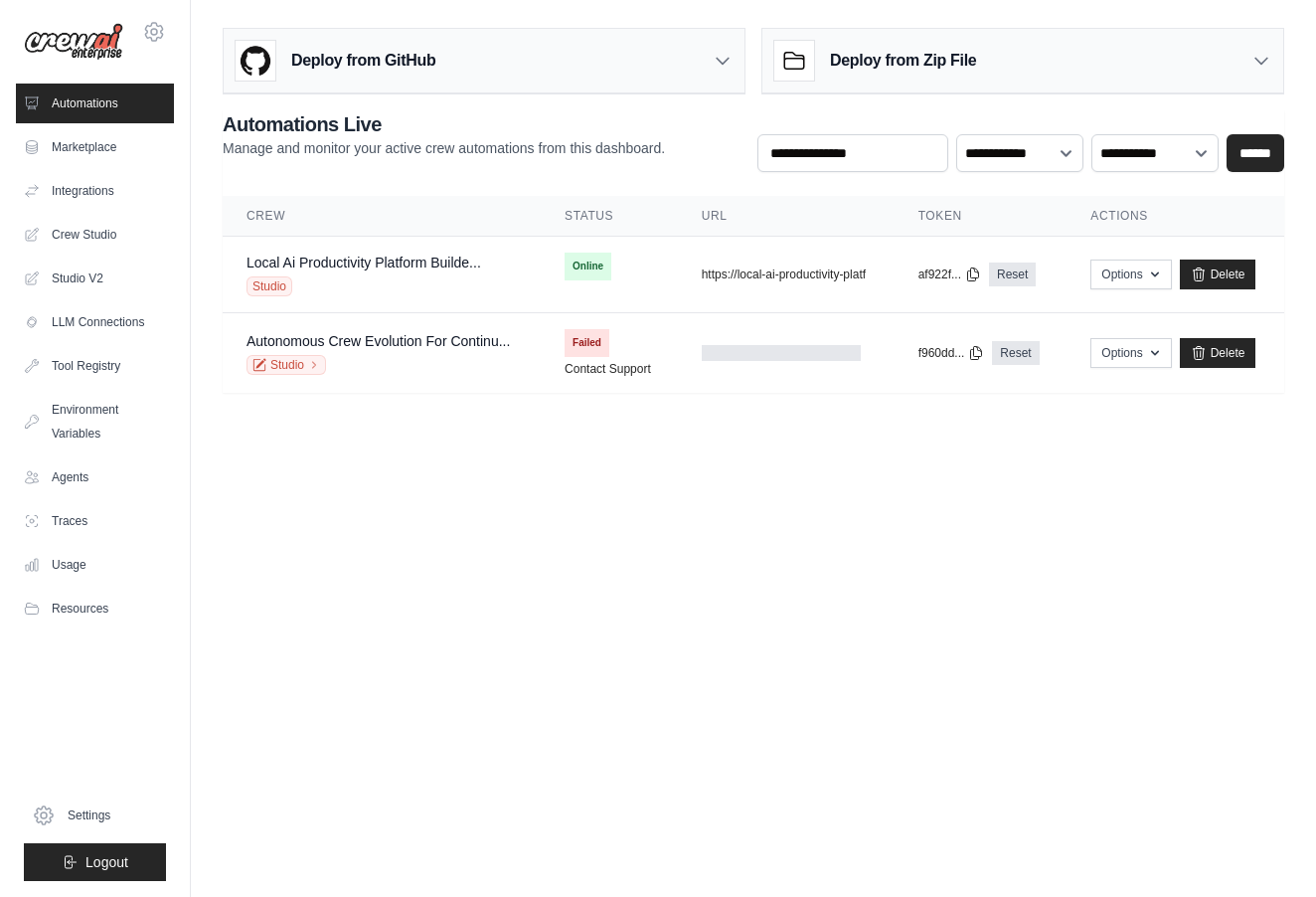 click 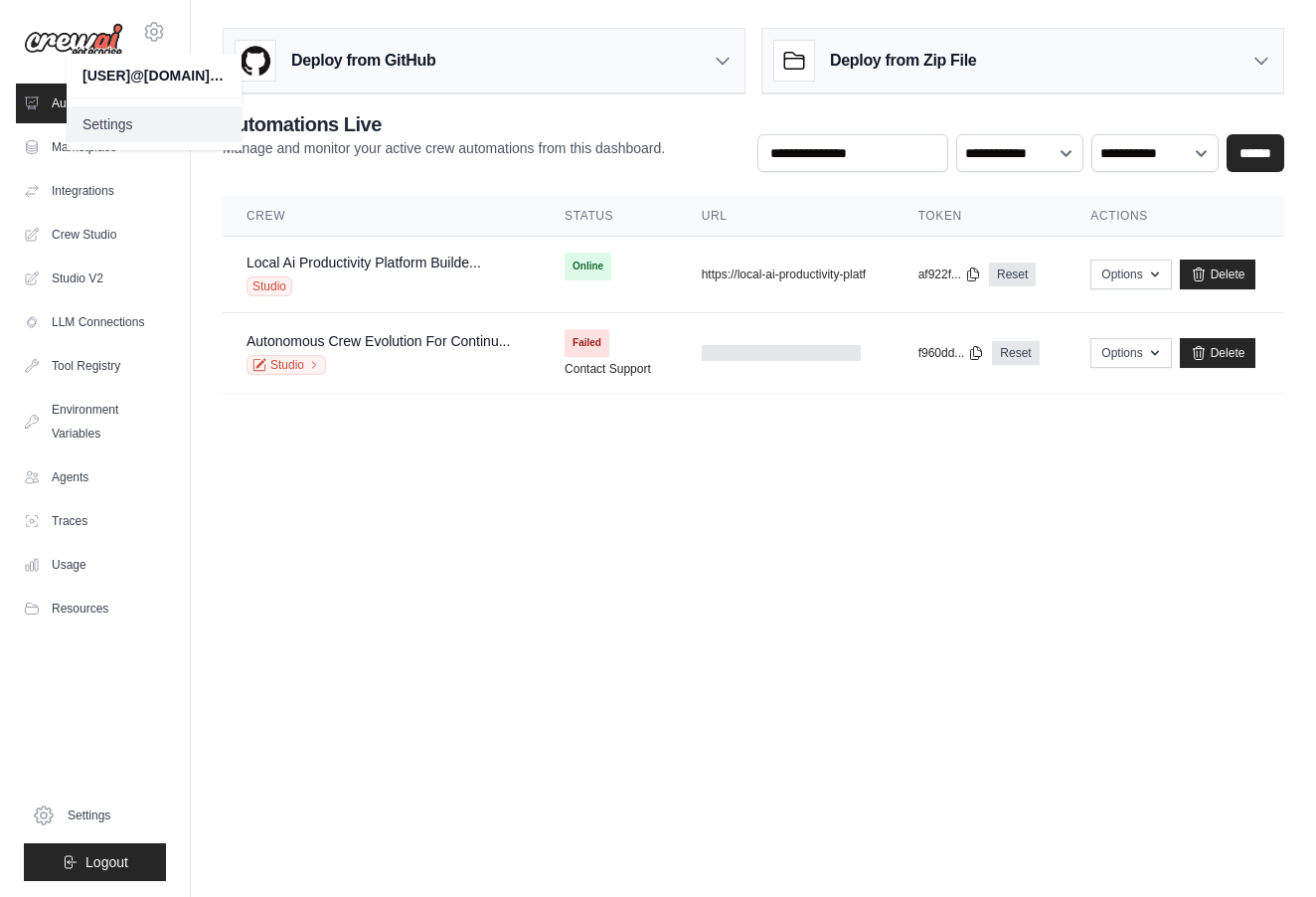 click on "Settings" at bounding box center (154, 124) 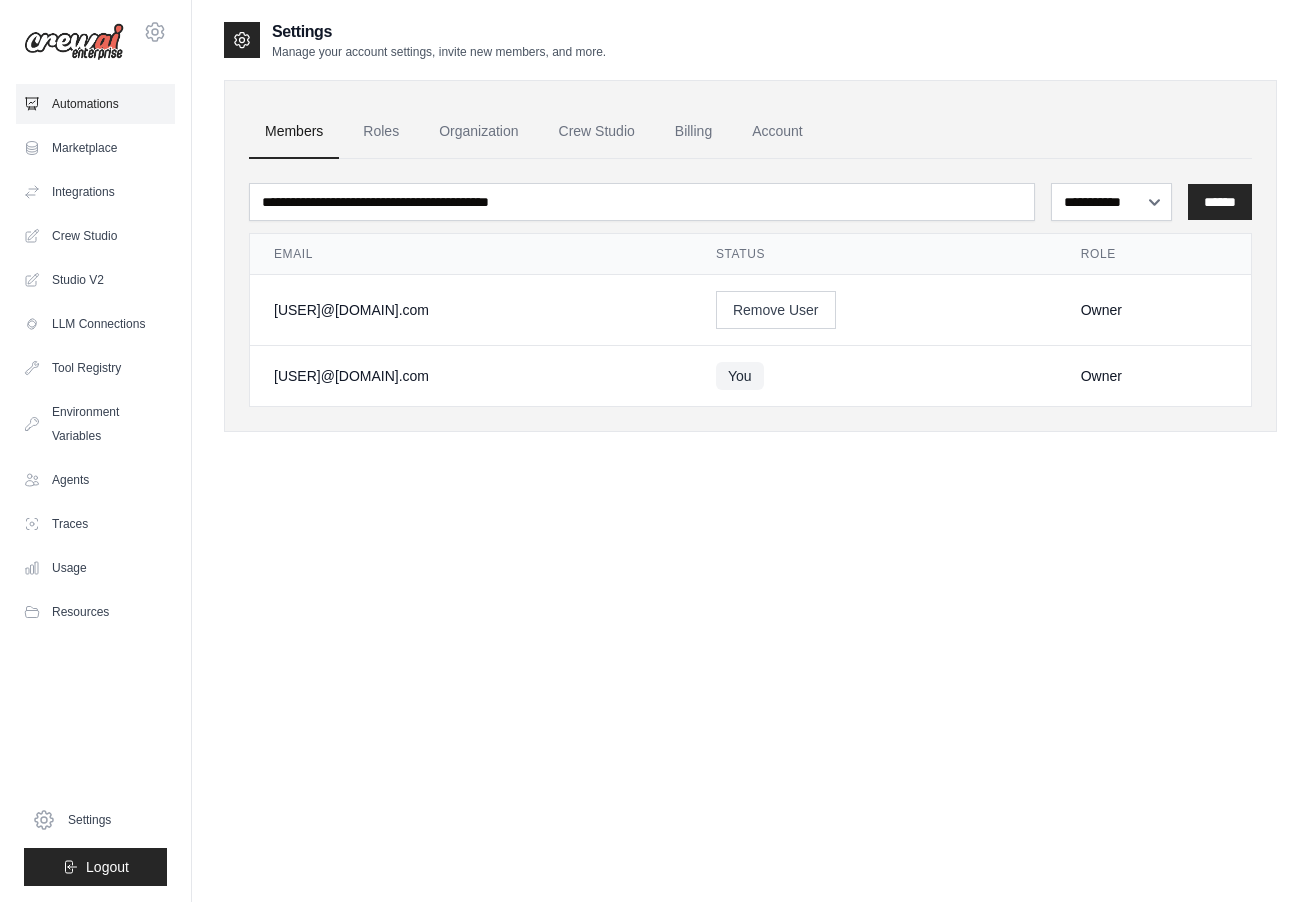 click on "Automations" at bounding box center (95, 104) 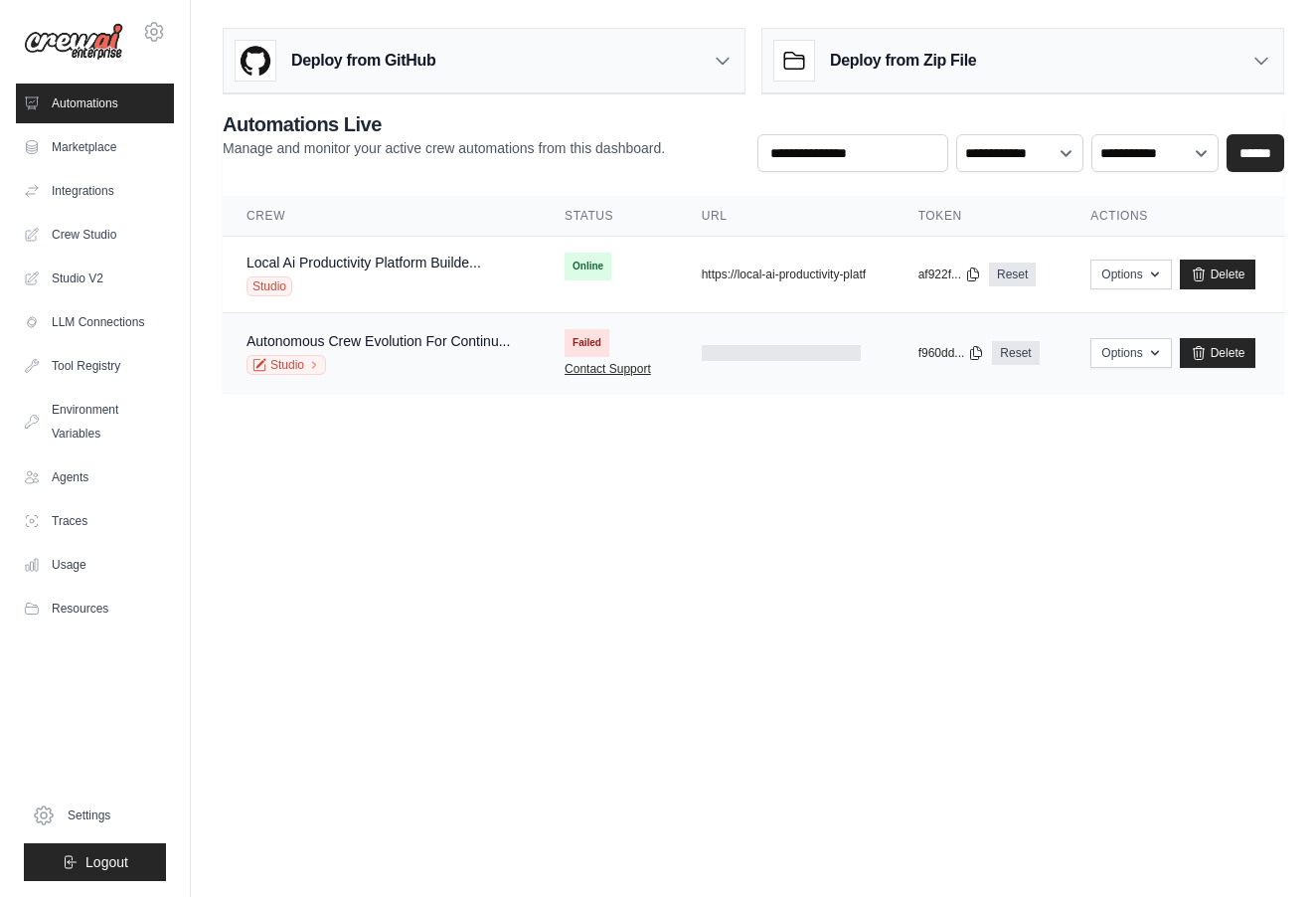 click on "Contact Support" at bounding box center (607, 369) 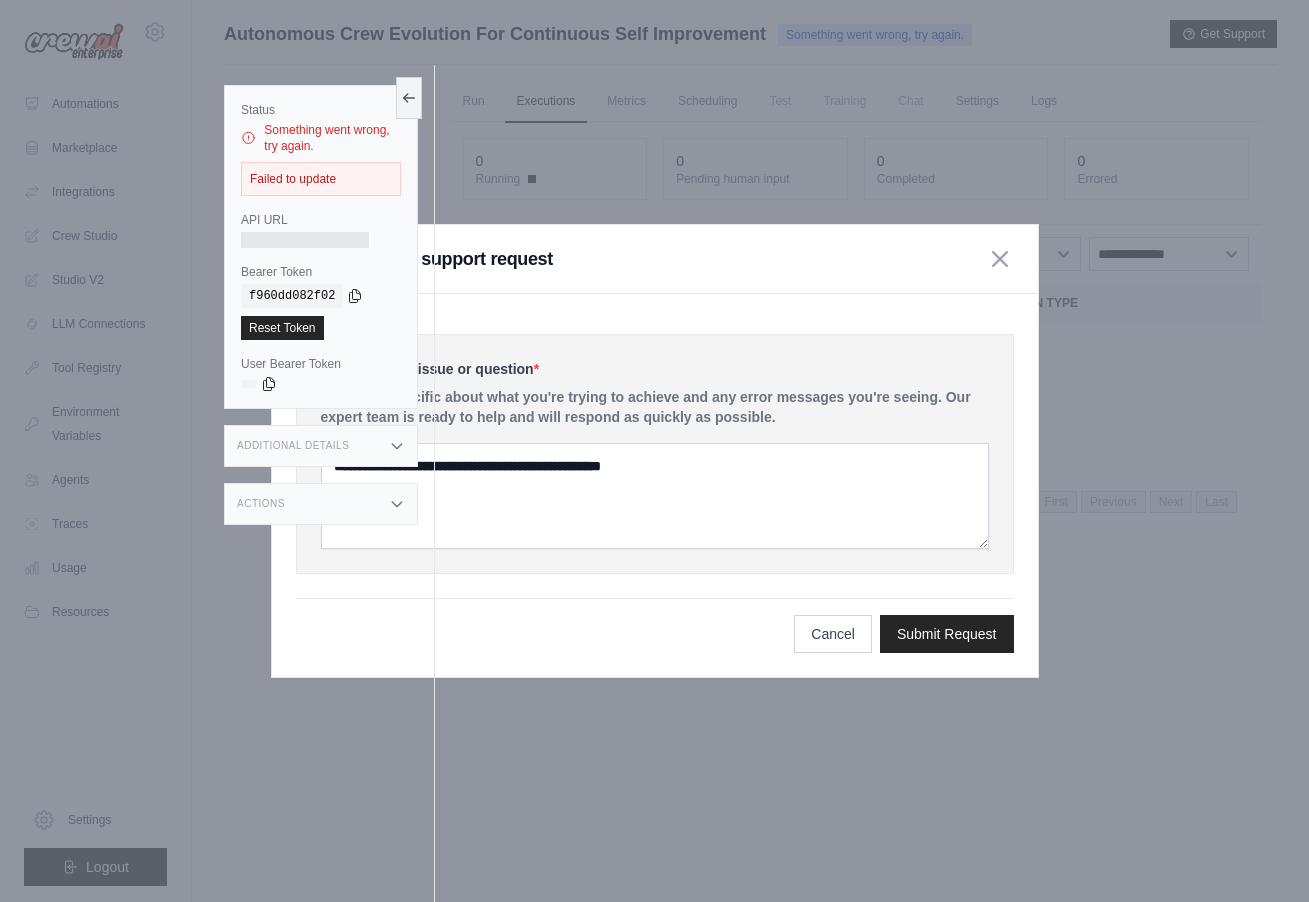click on "Describe your issue or question  *
Please be specific about what you're trying to achieve and any error messages you're seeing. Our expert team is ready to help and will respond as quickly as possible." at bounding box center (655, 454) 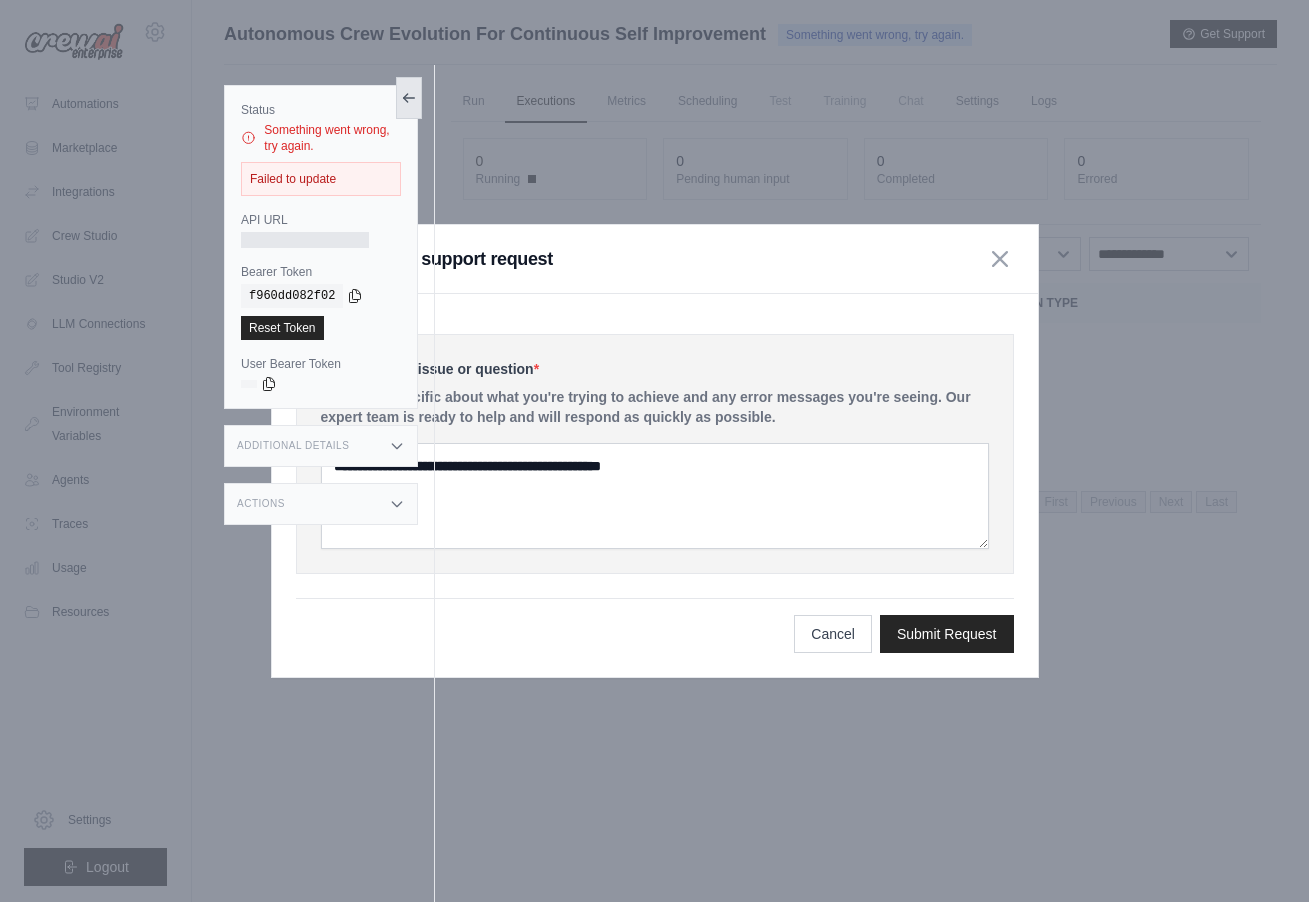click at bounding box center (409, 98) 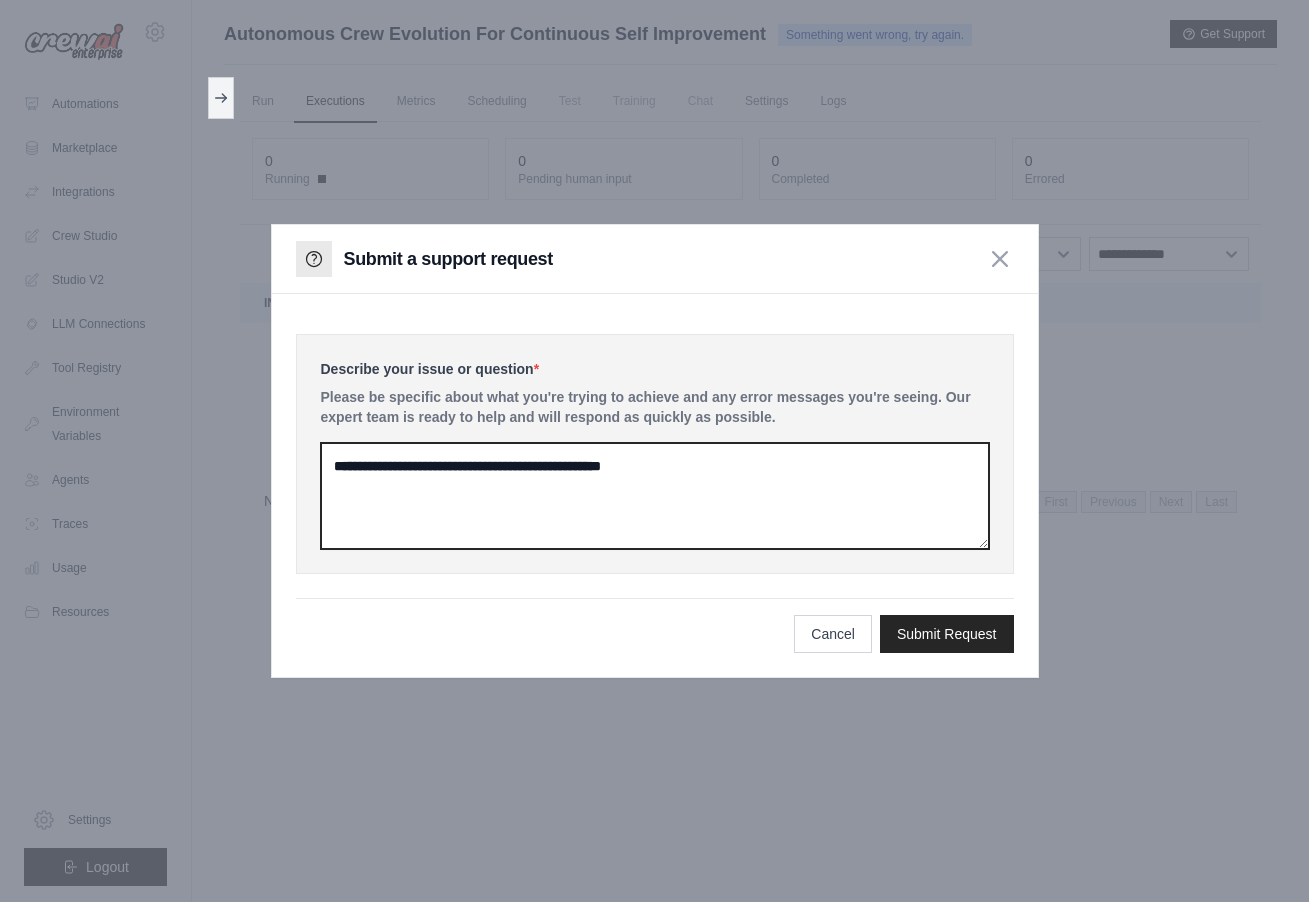 click at bounding box center (655, 496) 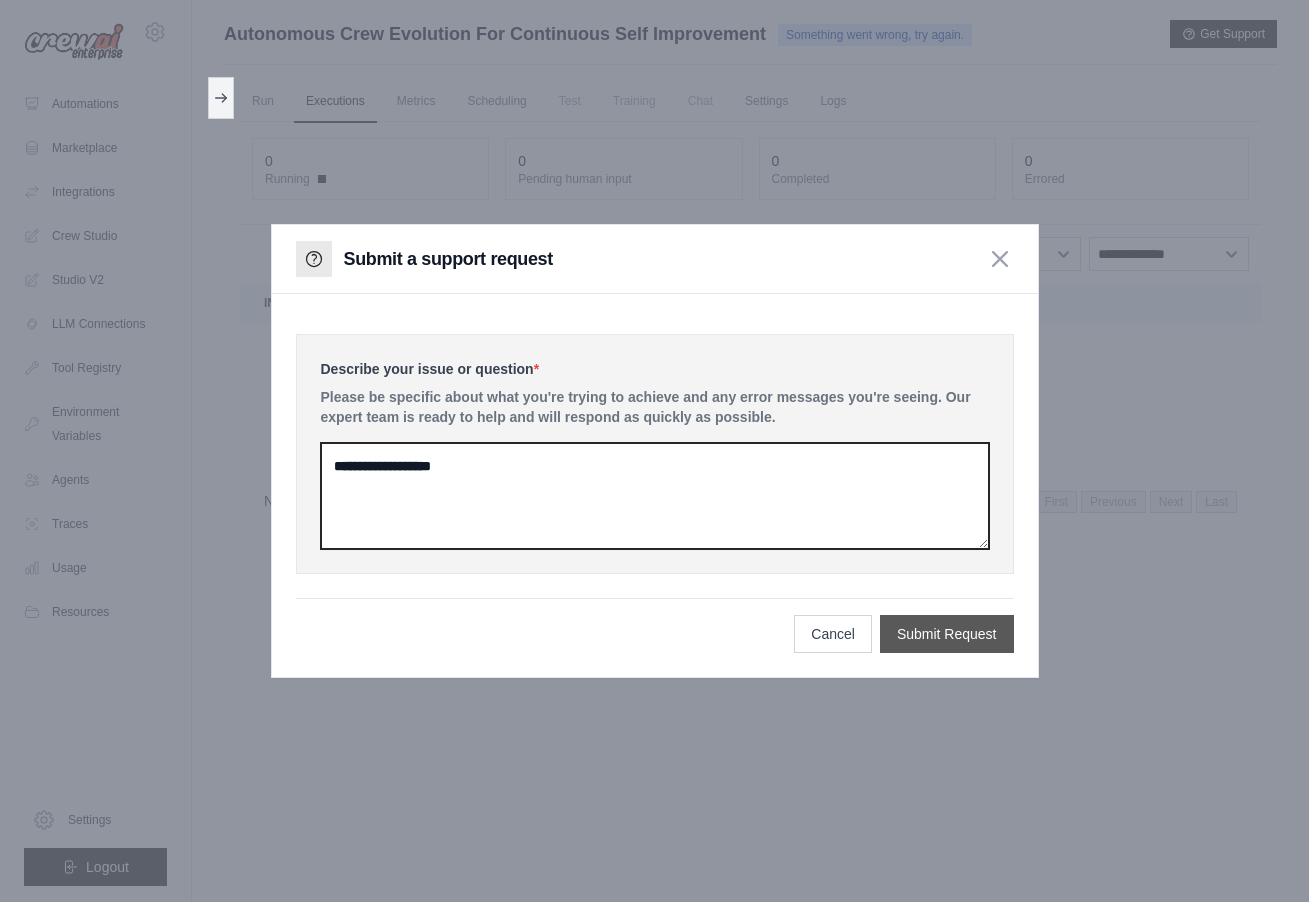 type on "**********" 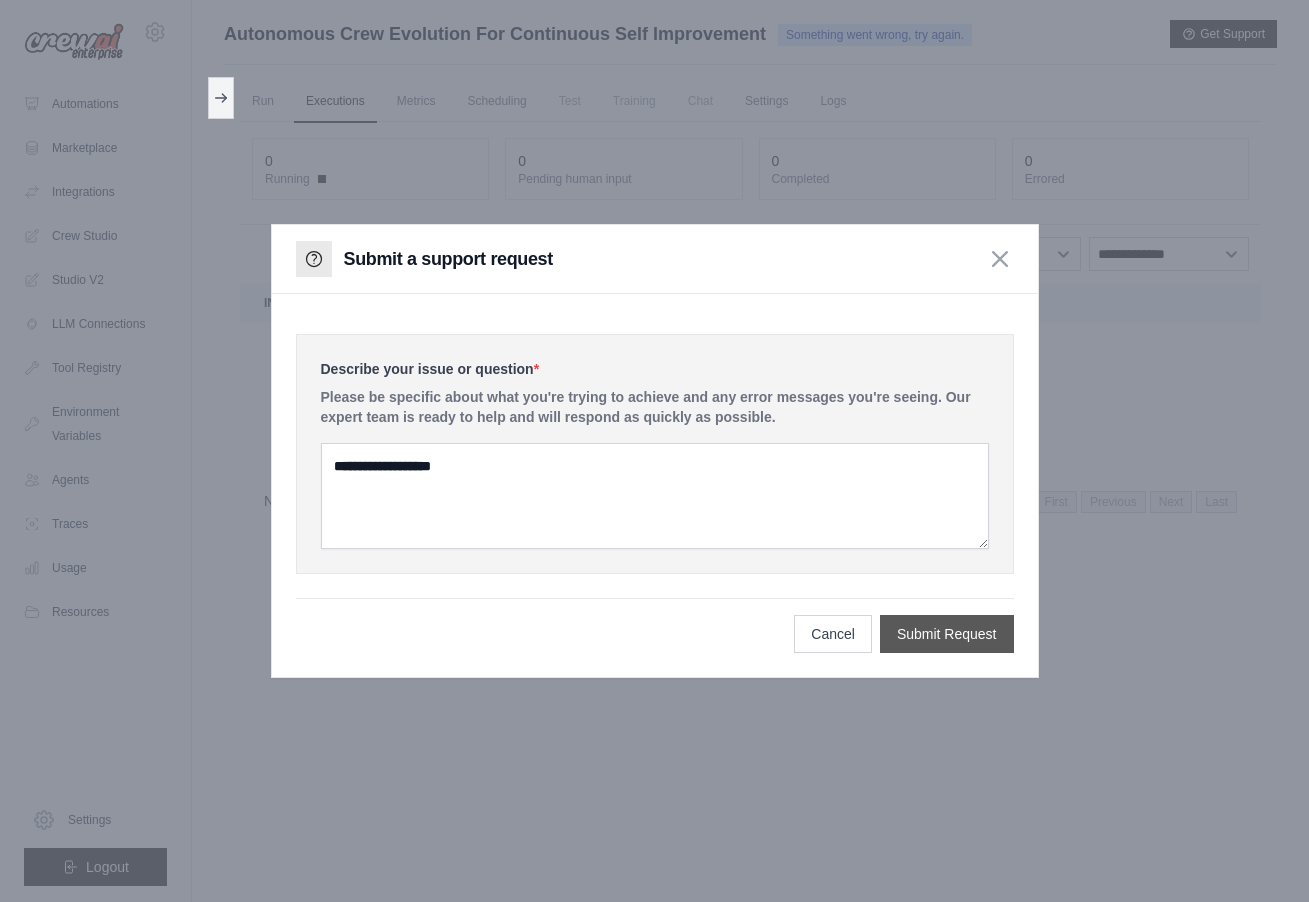 click on "Submit Request" at bounding box center (947, 634) 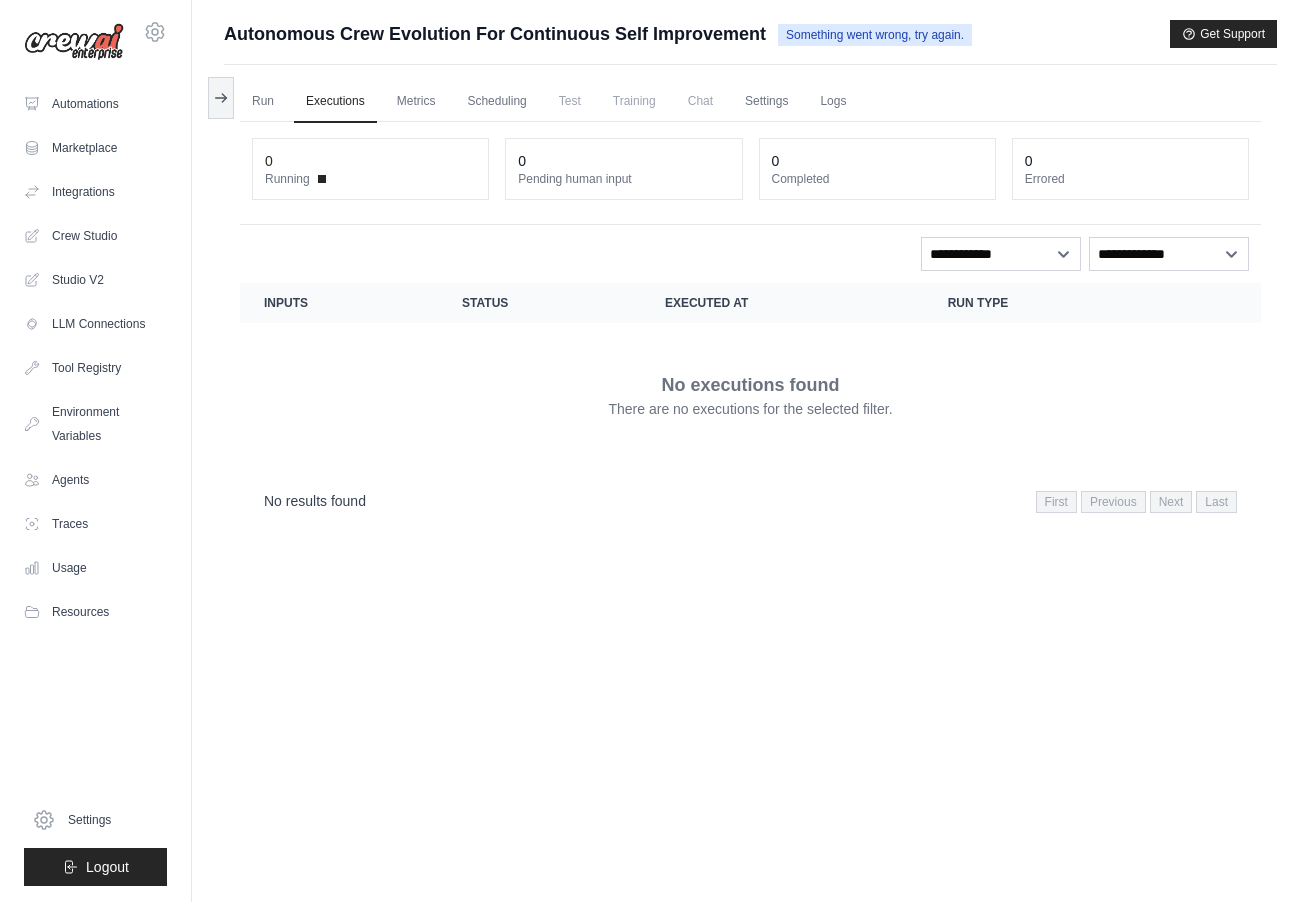click on "[USER]@[DOMAIN].com
Settings" at bounding box center (95, 32) 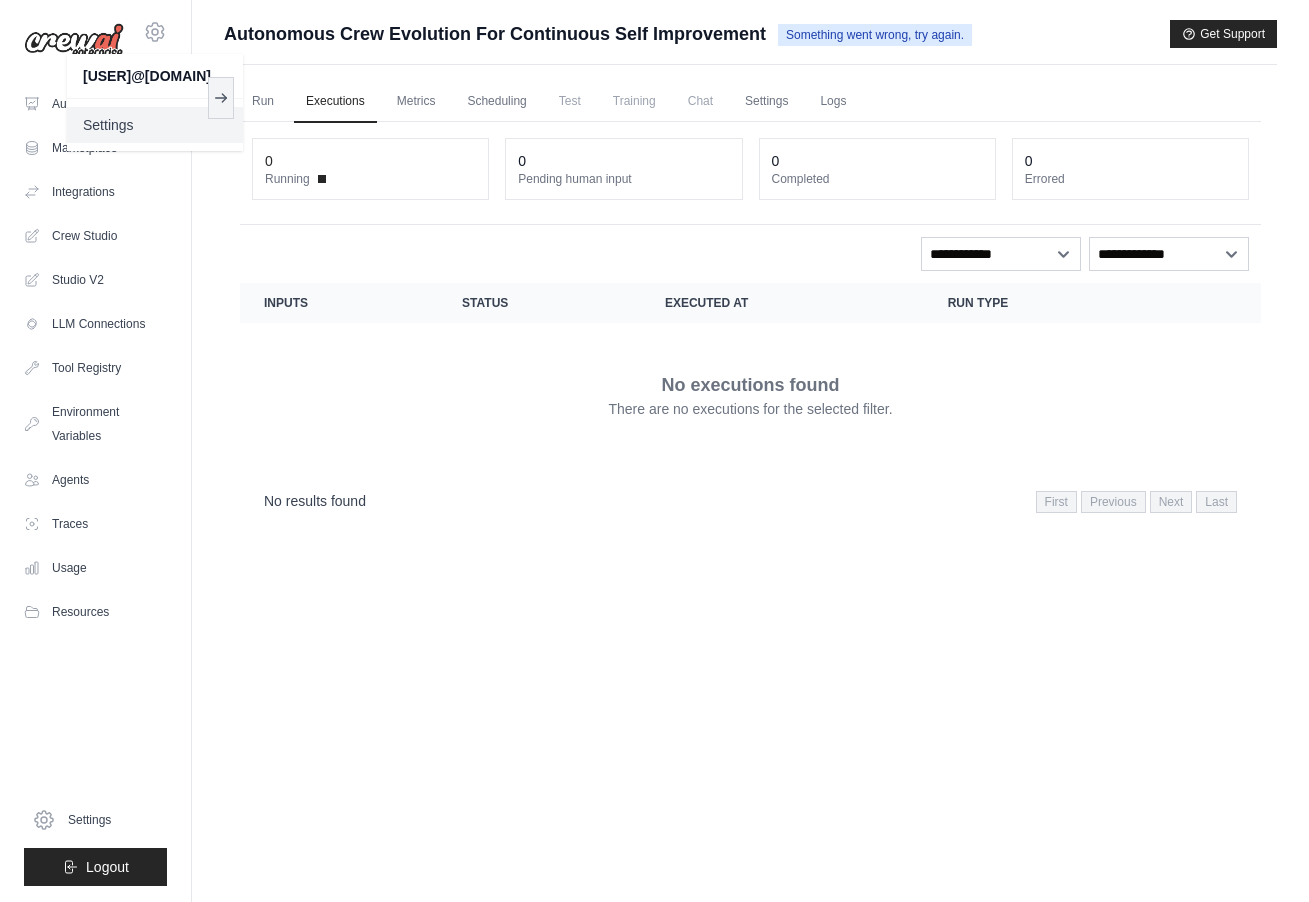 click on "Settings" at bounding box center (155, 125) 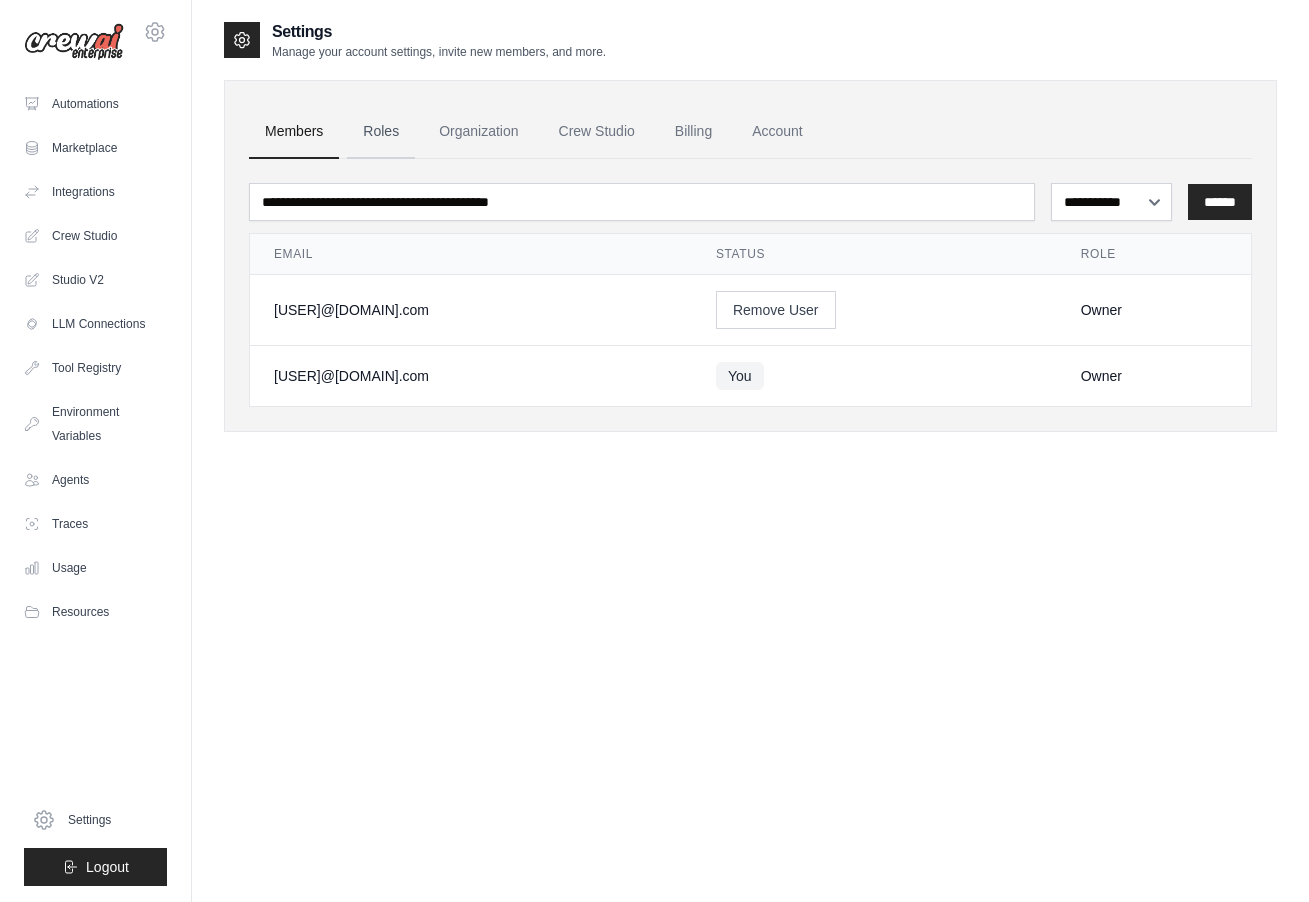 click on "Roles" at bounding box center [381, 132] 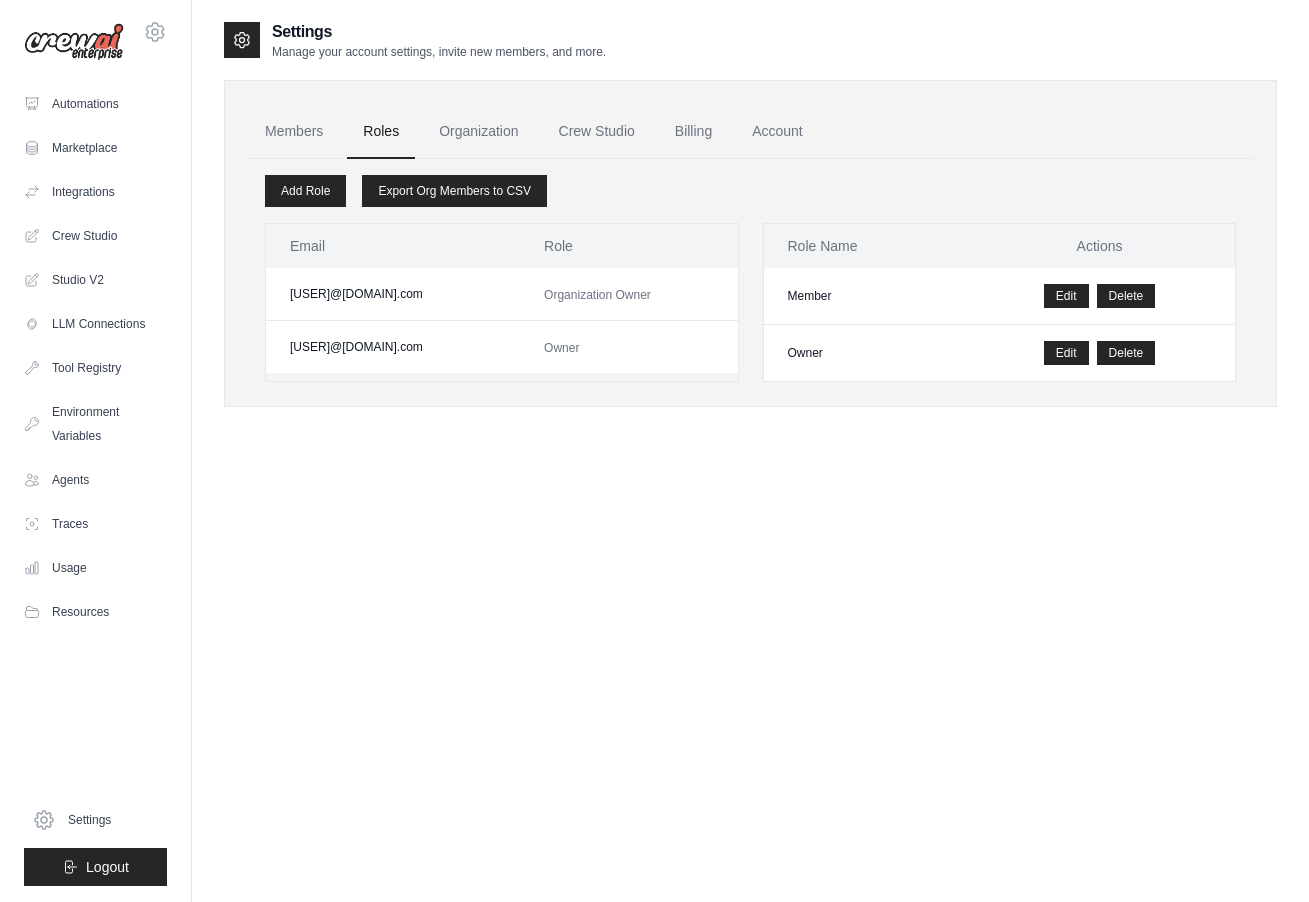 drag, startPoint x: 266, startPoint y: 347, endPoint x: 424, endPoint y: 353, distance: 158.11388 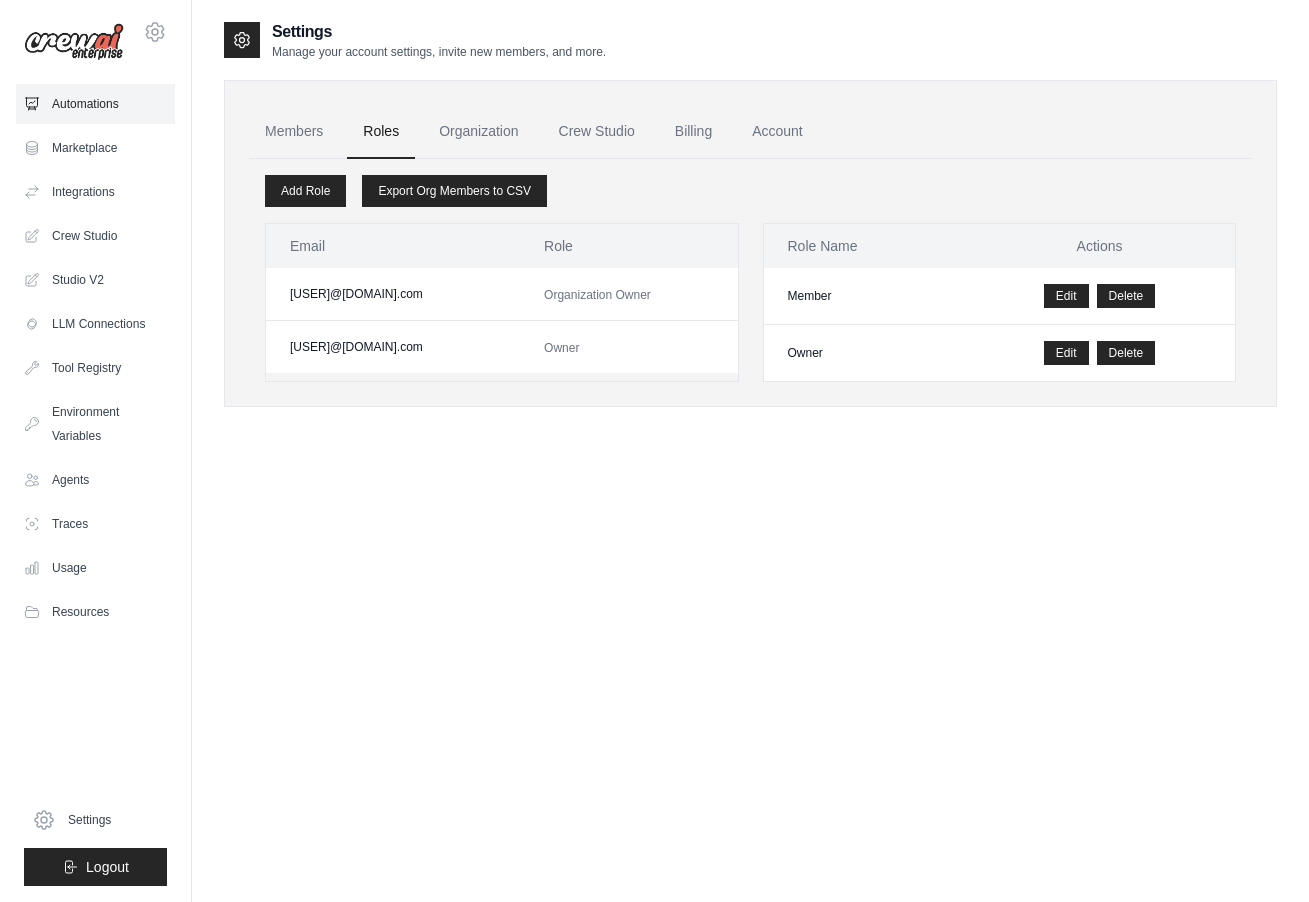 click on "Automations" at bounding box center [95, 104] 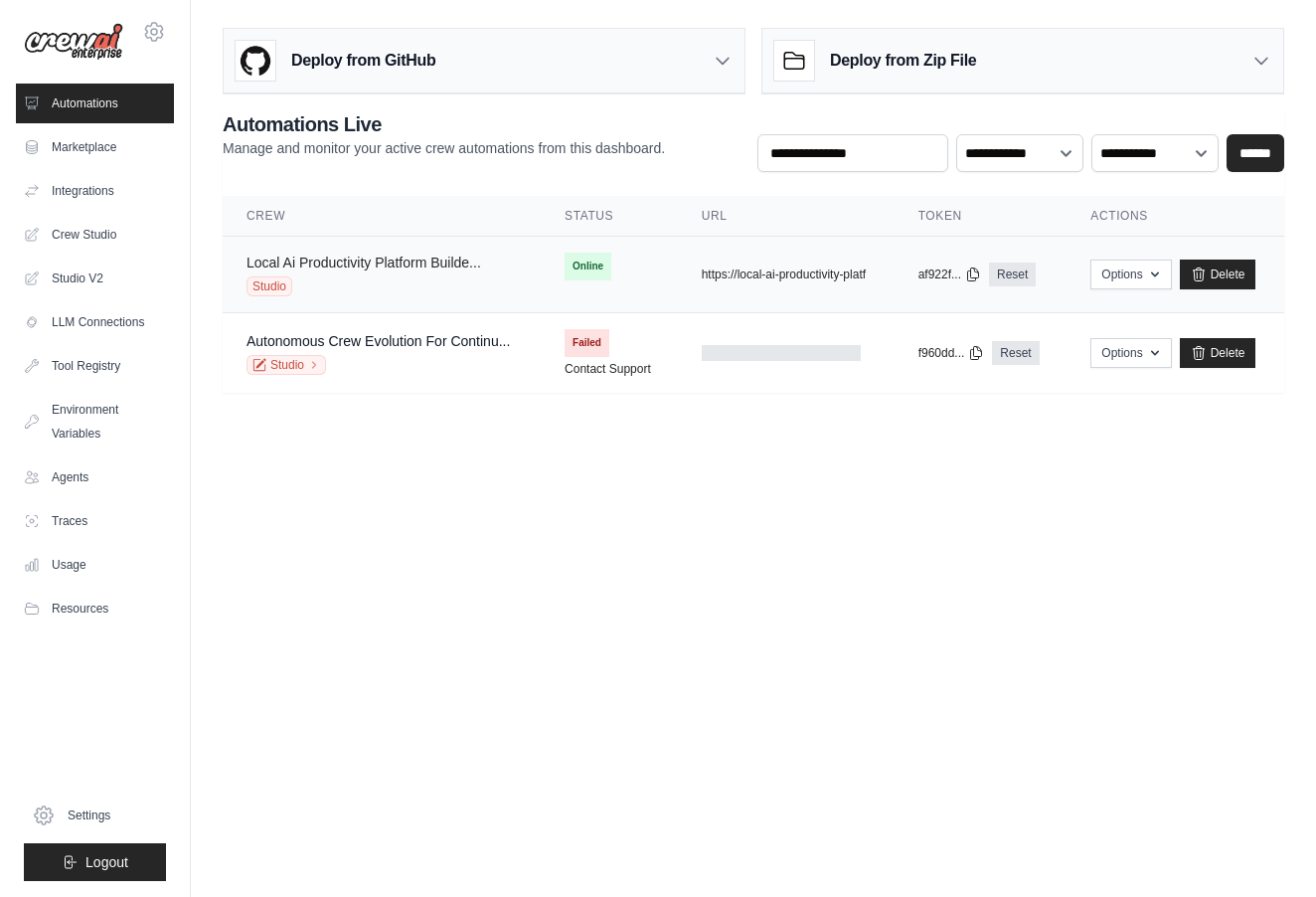 click on "Local Ai Productivity Platform Builde..." at bounding box center (364, 263) 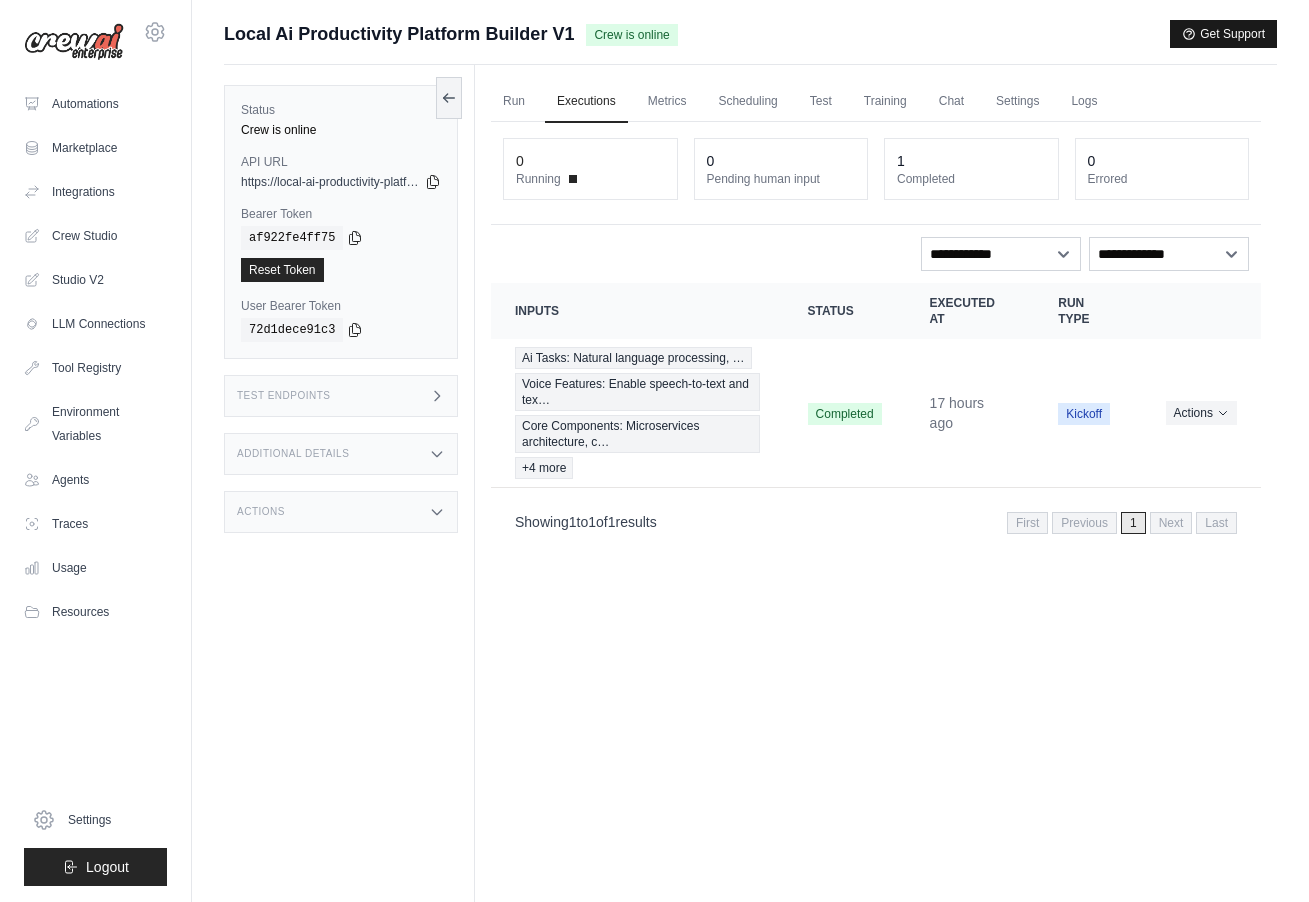 click on "Get Support" at bounding box center [1223, 34] 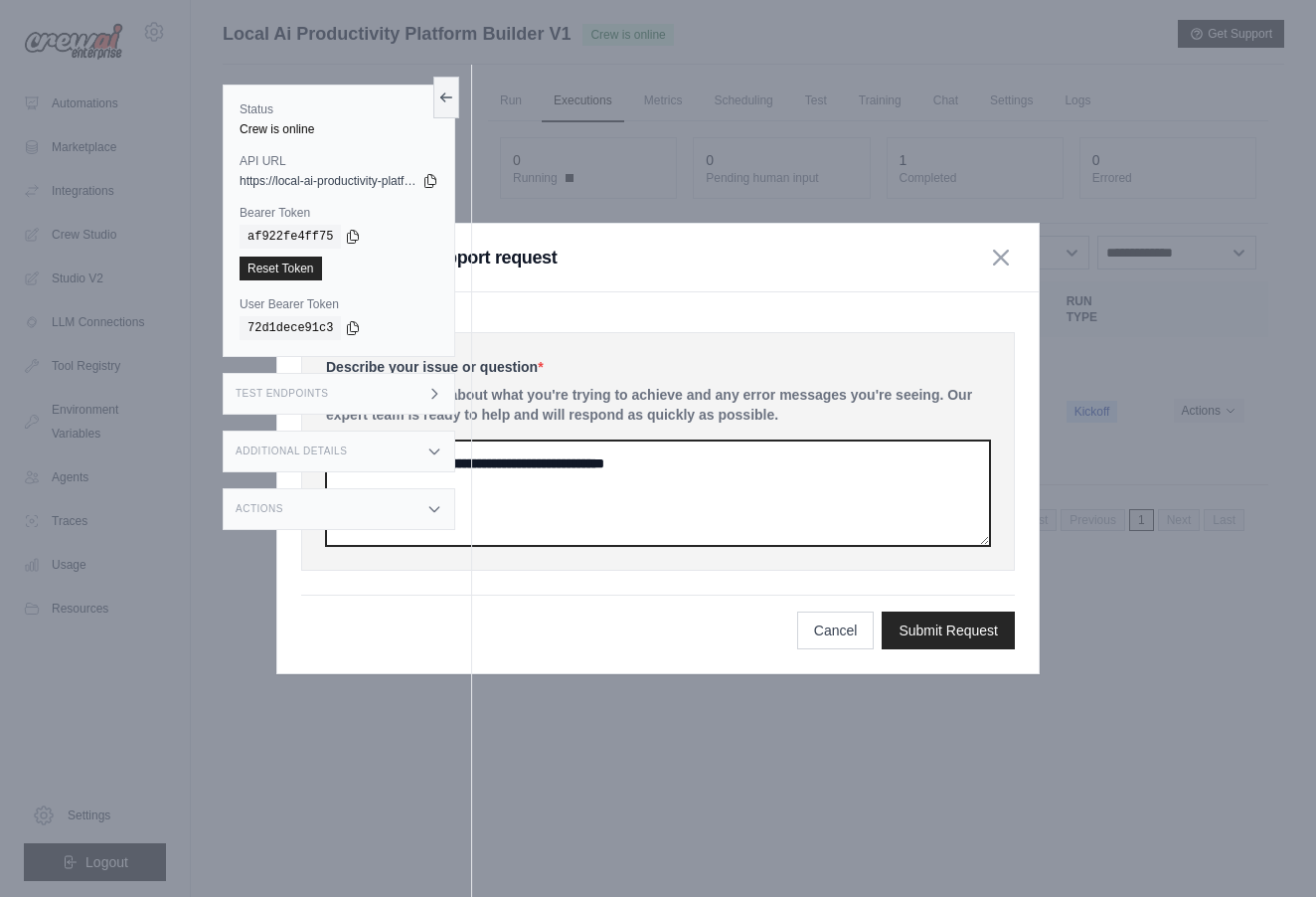 click at bounding box center [658, 493] 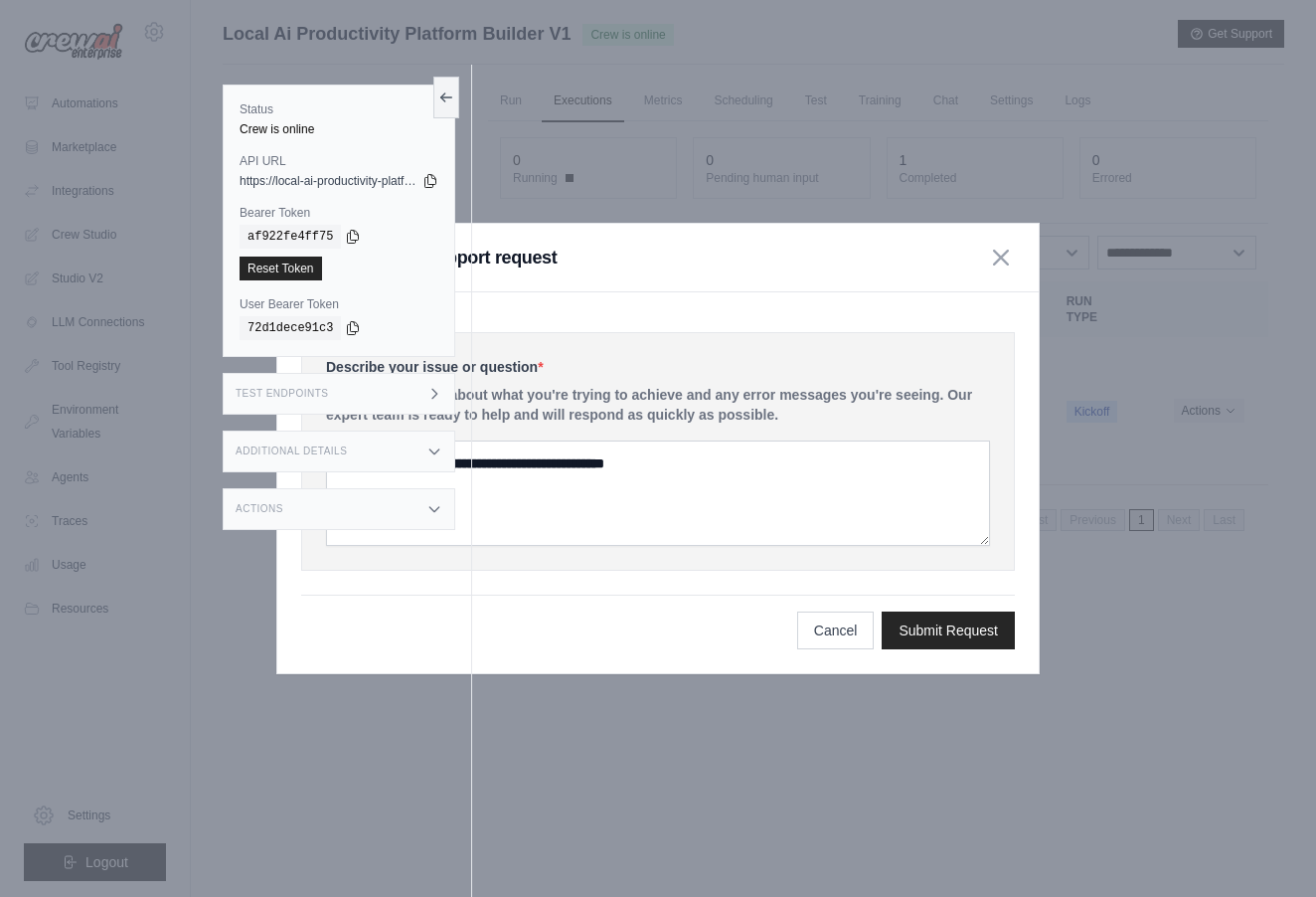 click 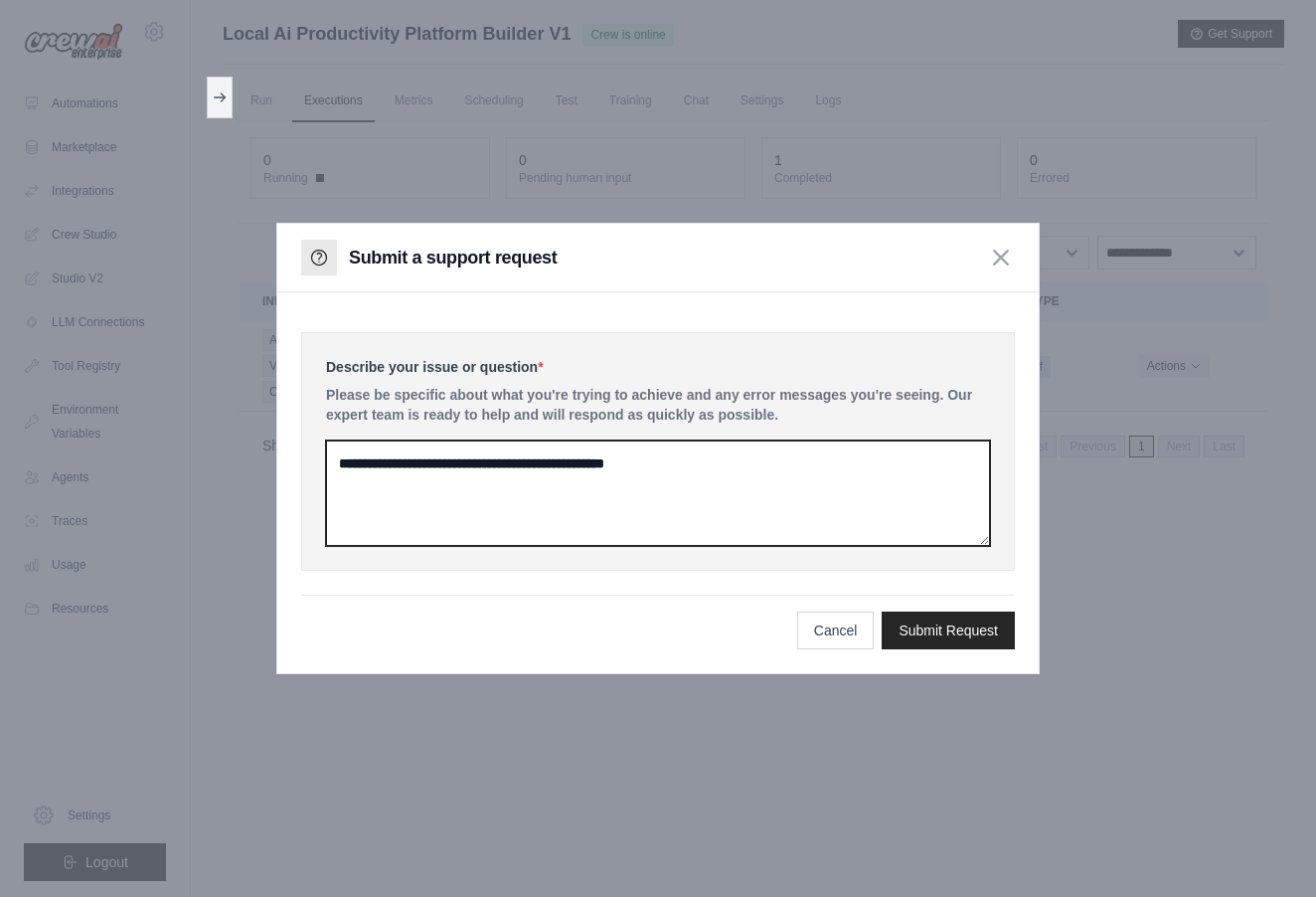 click at bounding box center (658, 493) 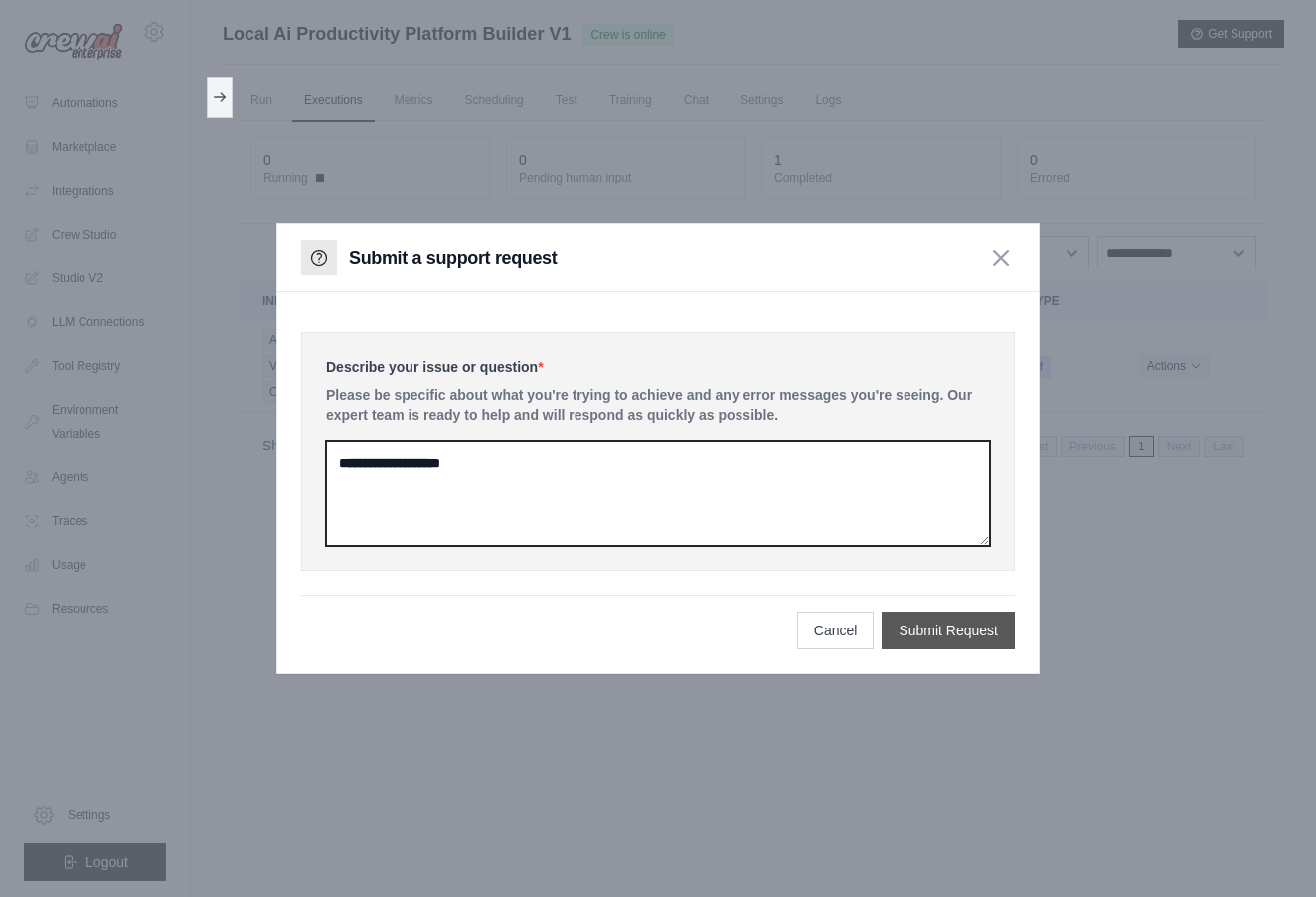 type on "**********" 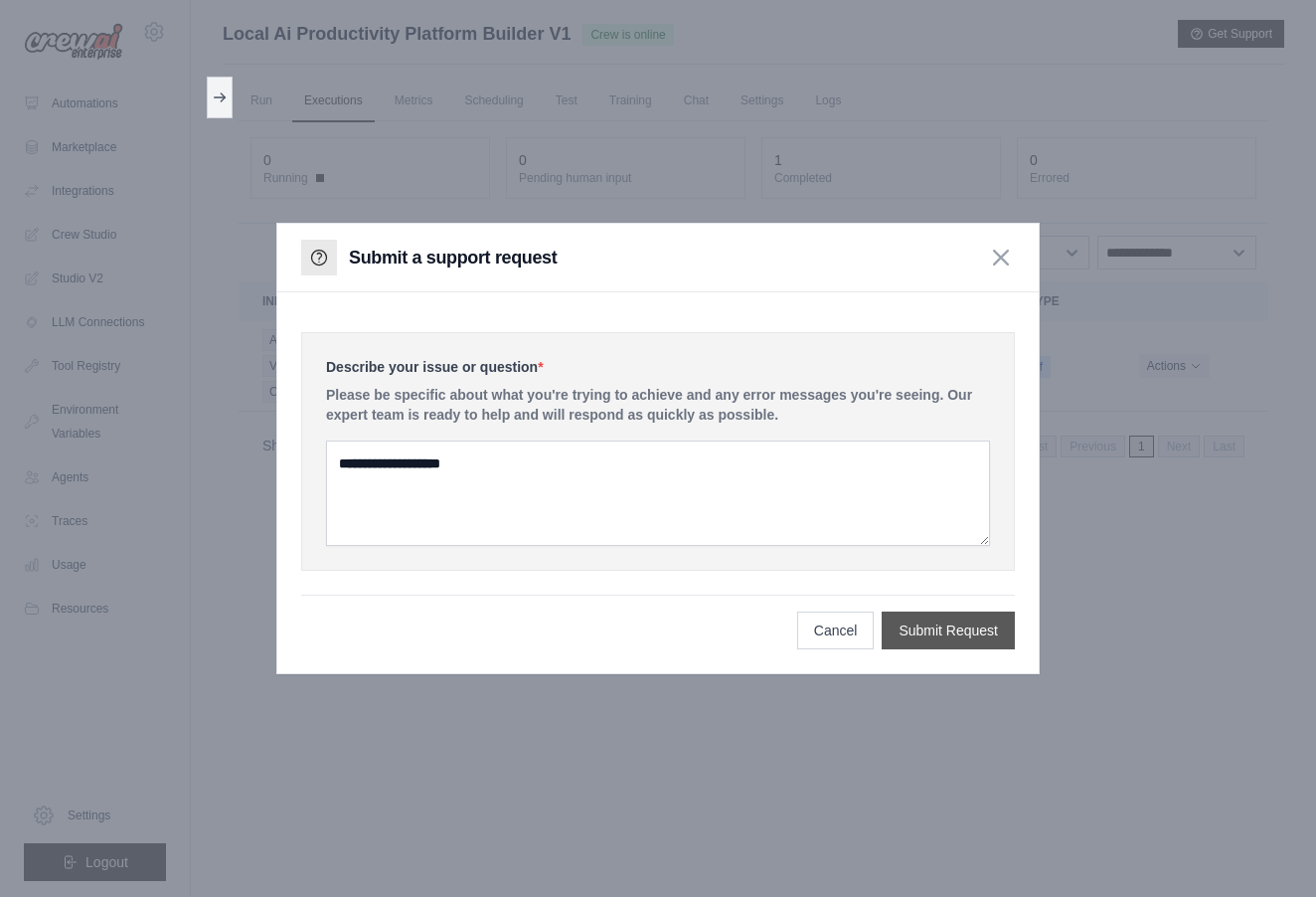 click on "Submit Request" at bounding box center [948, 630] 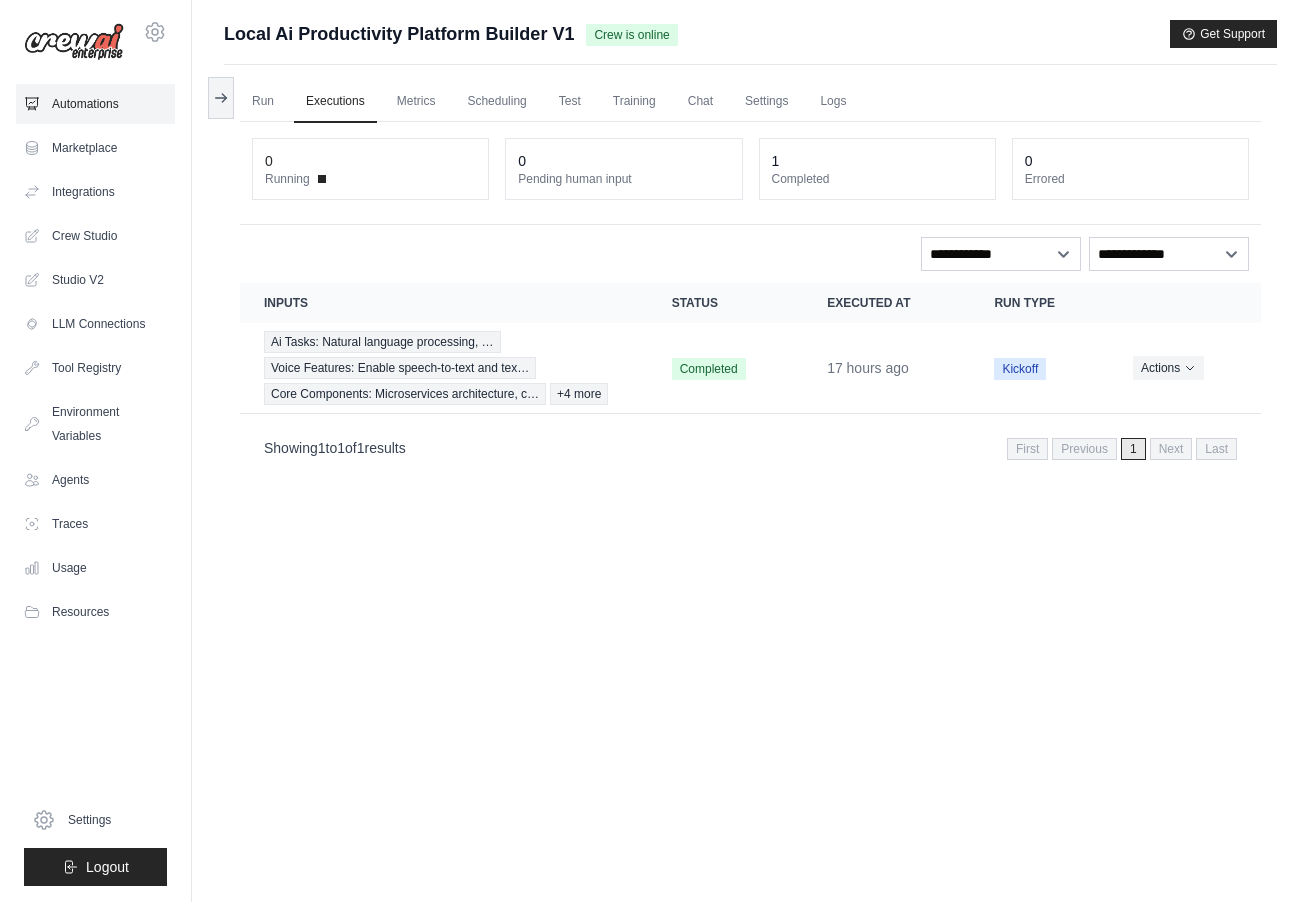 click on "Automations" at bounding box center [95, 104] 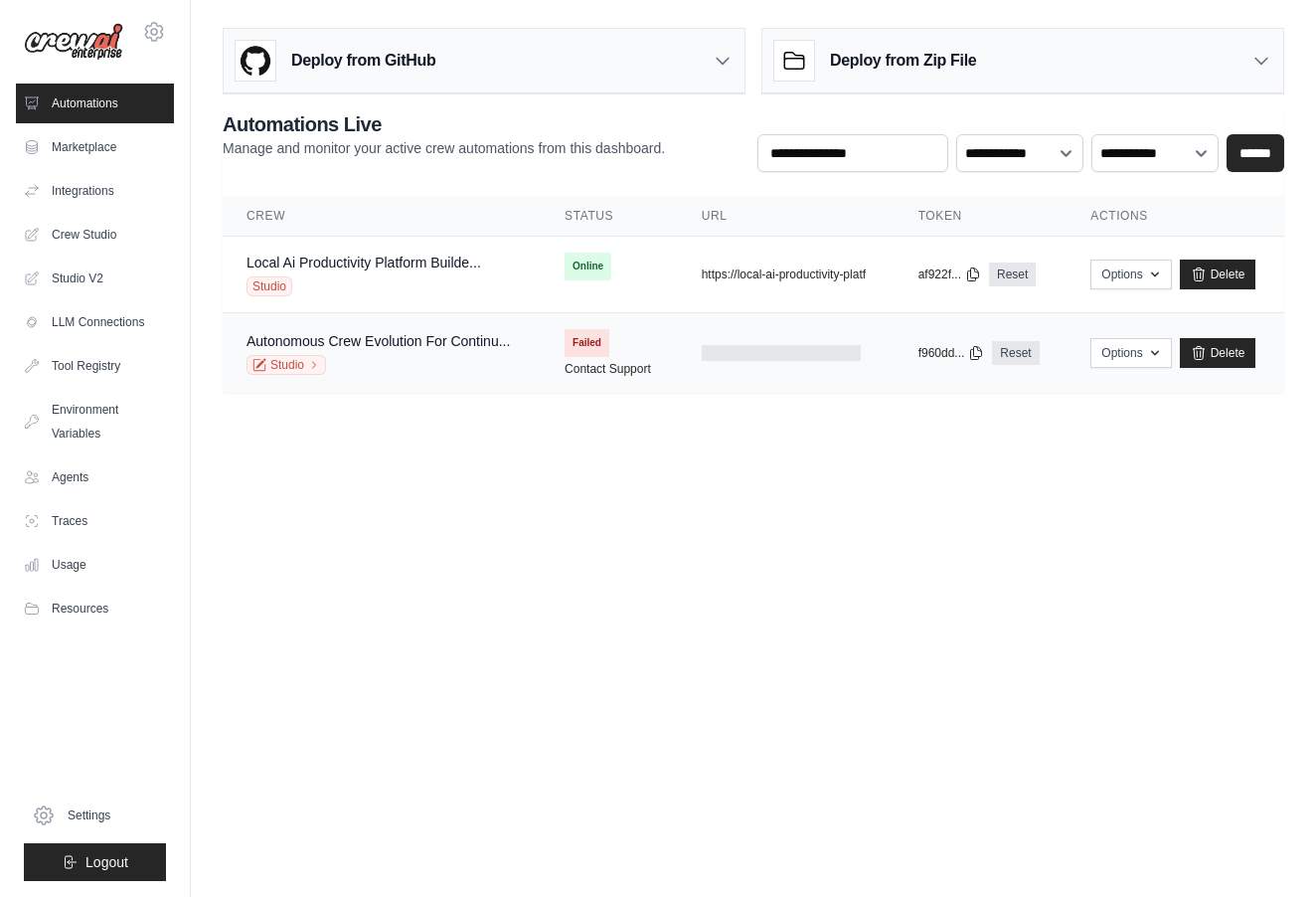click on "Studio" at bounding box center (378, 365) 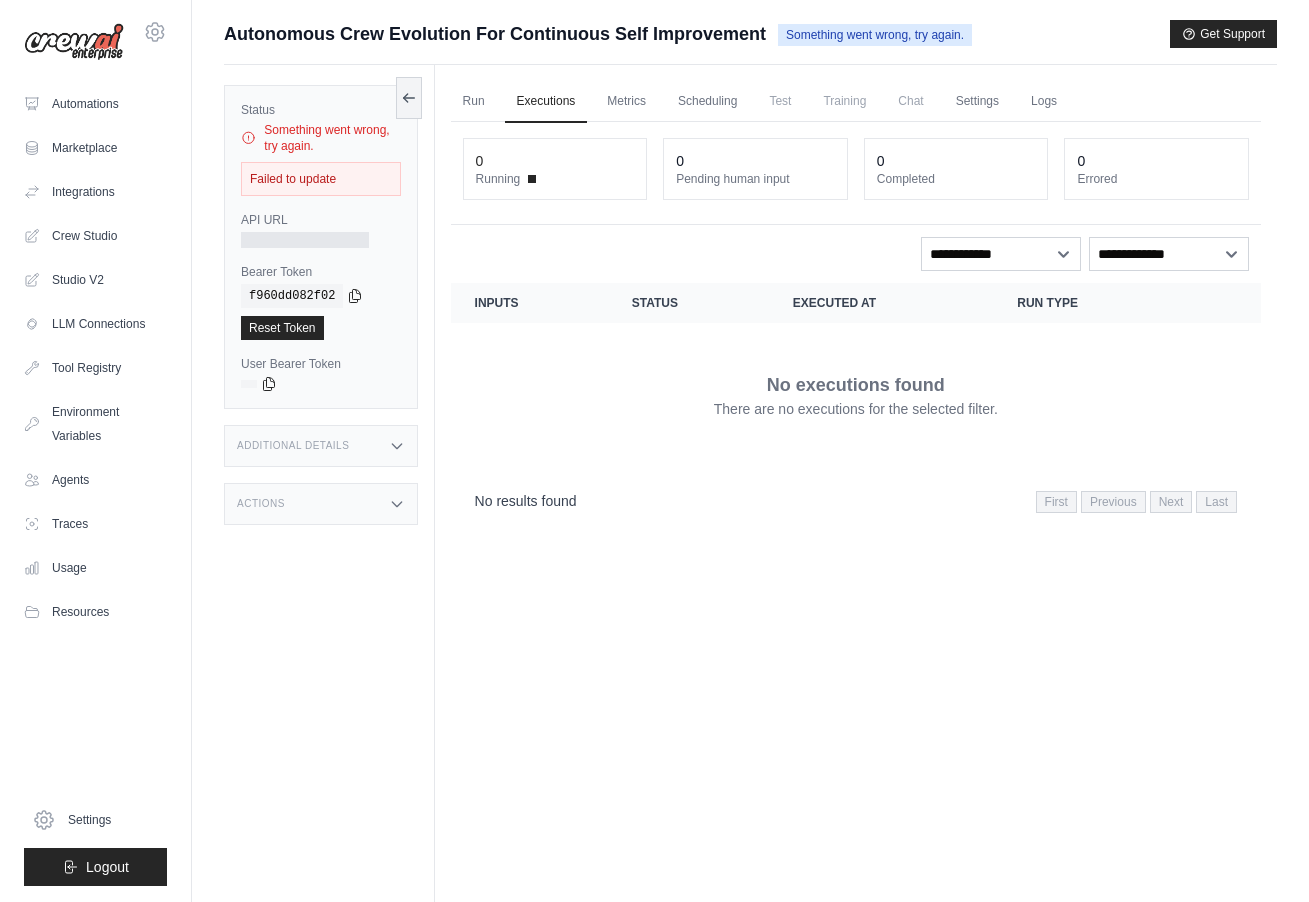 scroll, scrollTop: 0, scrollLeft: 0, axis: both 